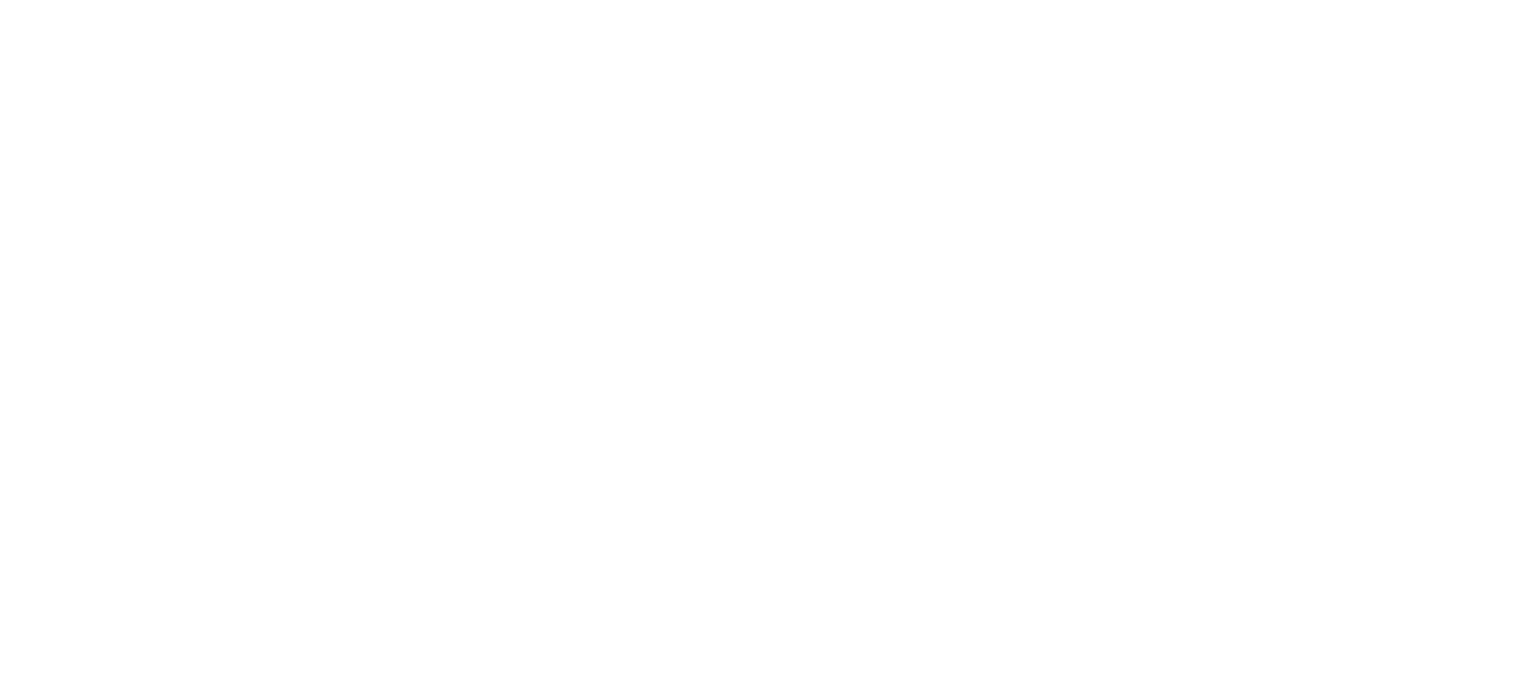 scroll, scrollTop: 0, scrollLeft: 0, axis: both 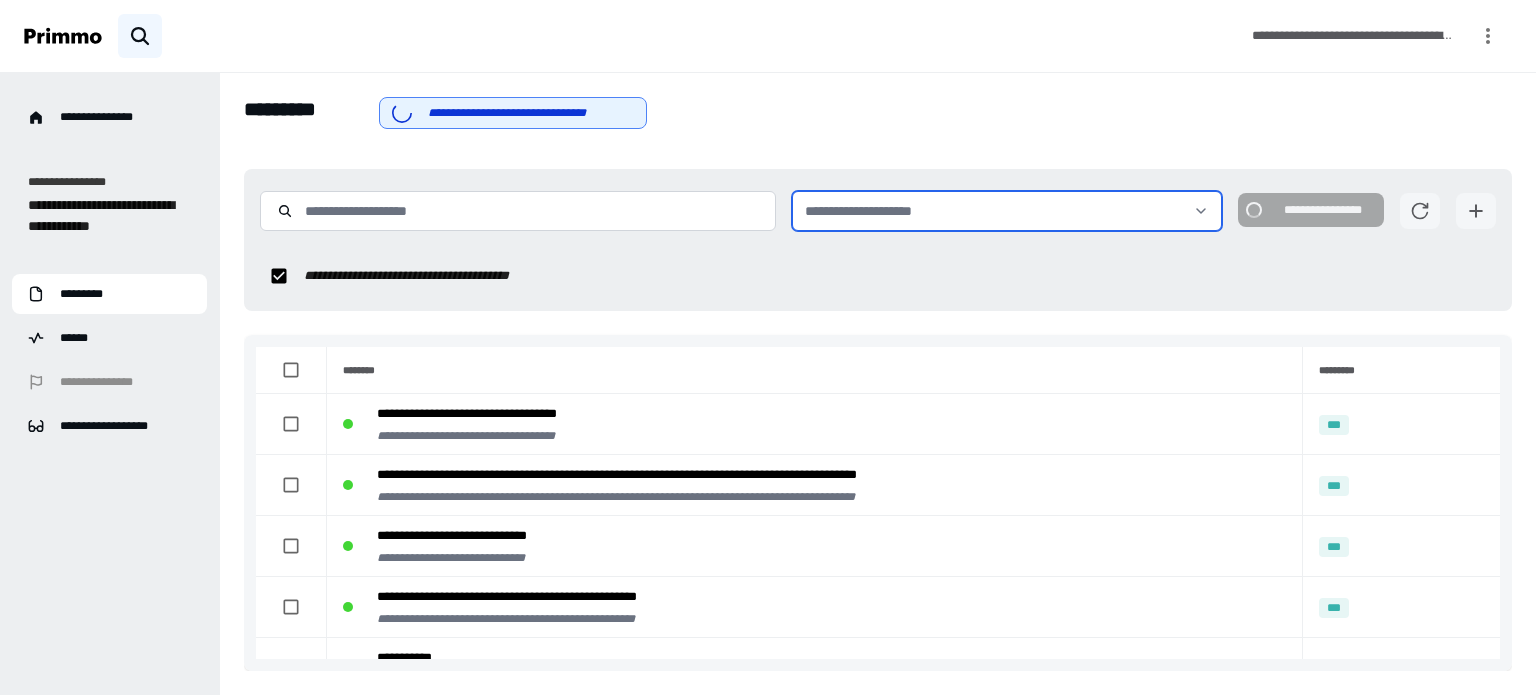 click on "**********" at bounding box center (1007, 211) 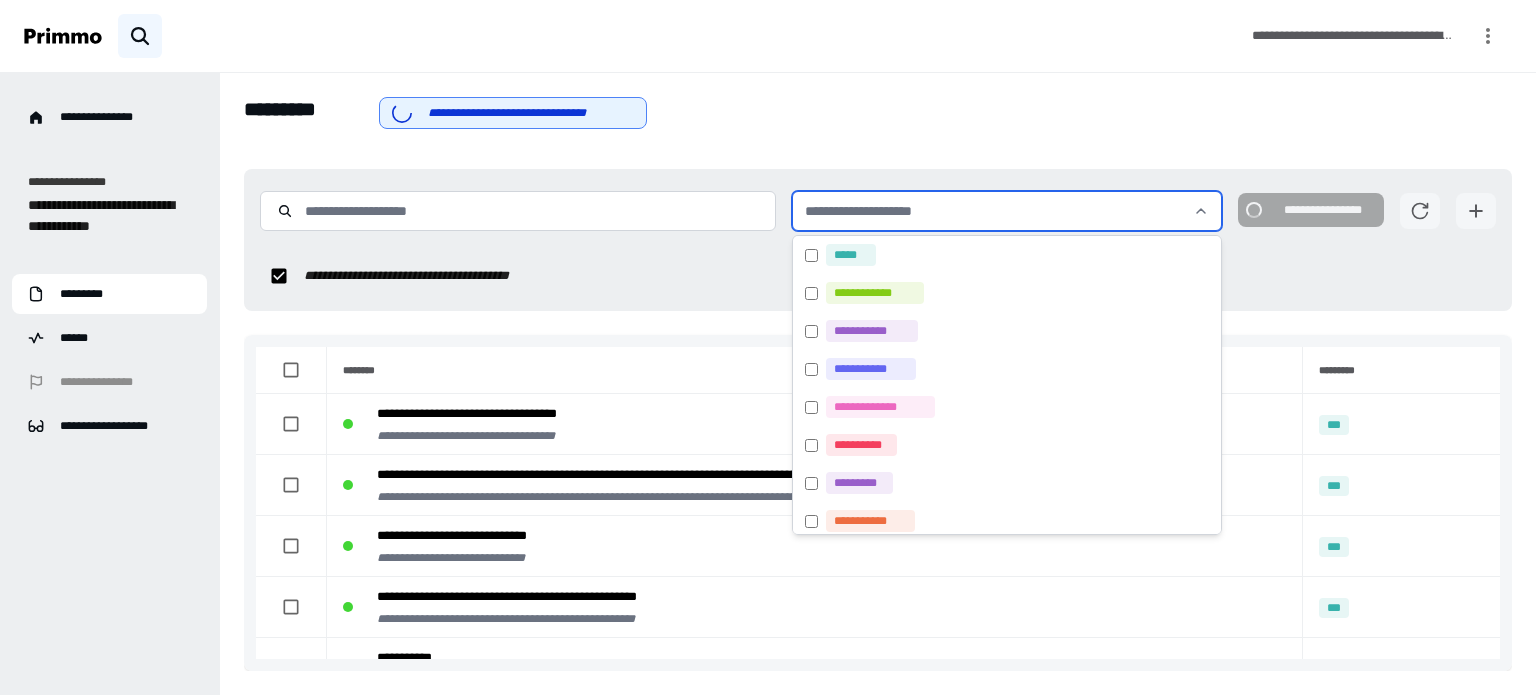 click on "**********" at bounding box center (1007, 211) 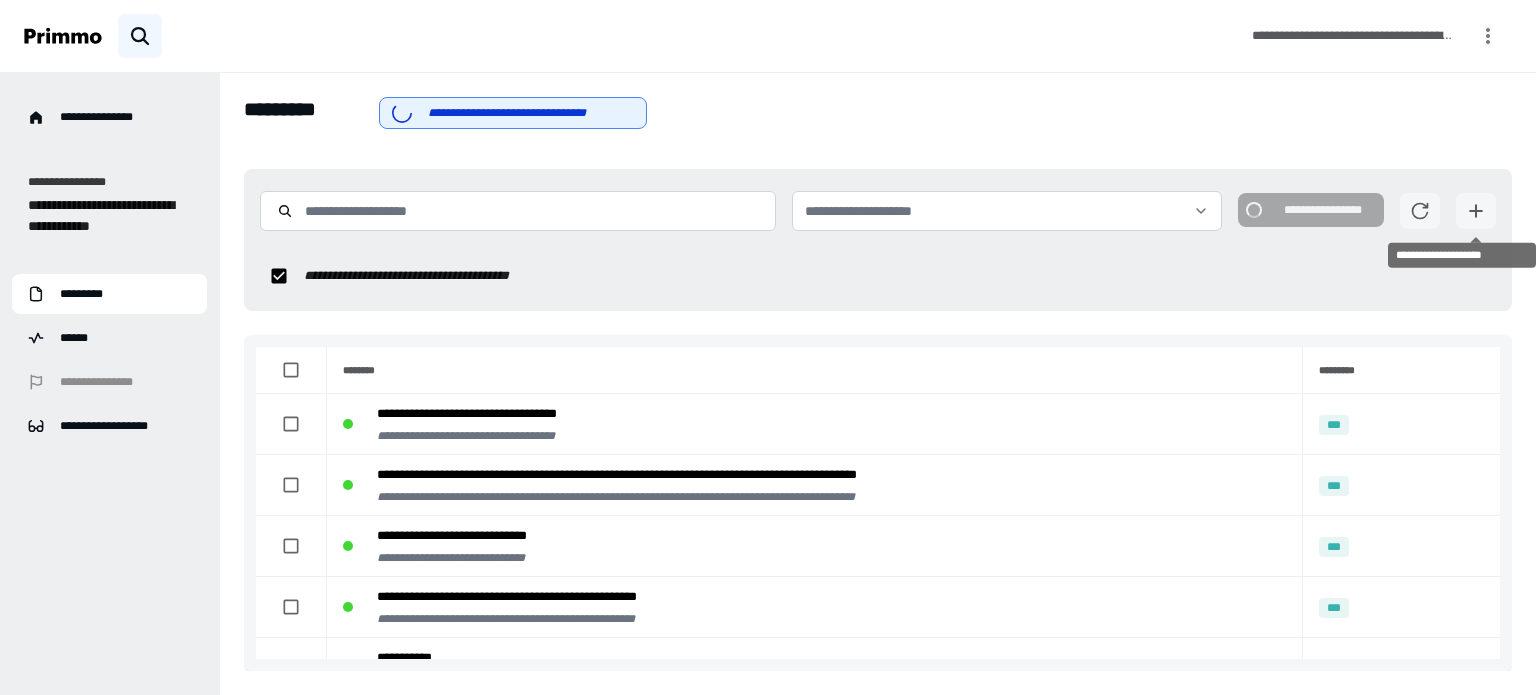 click 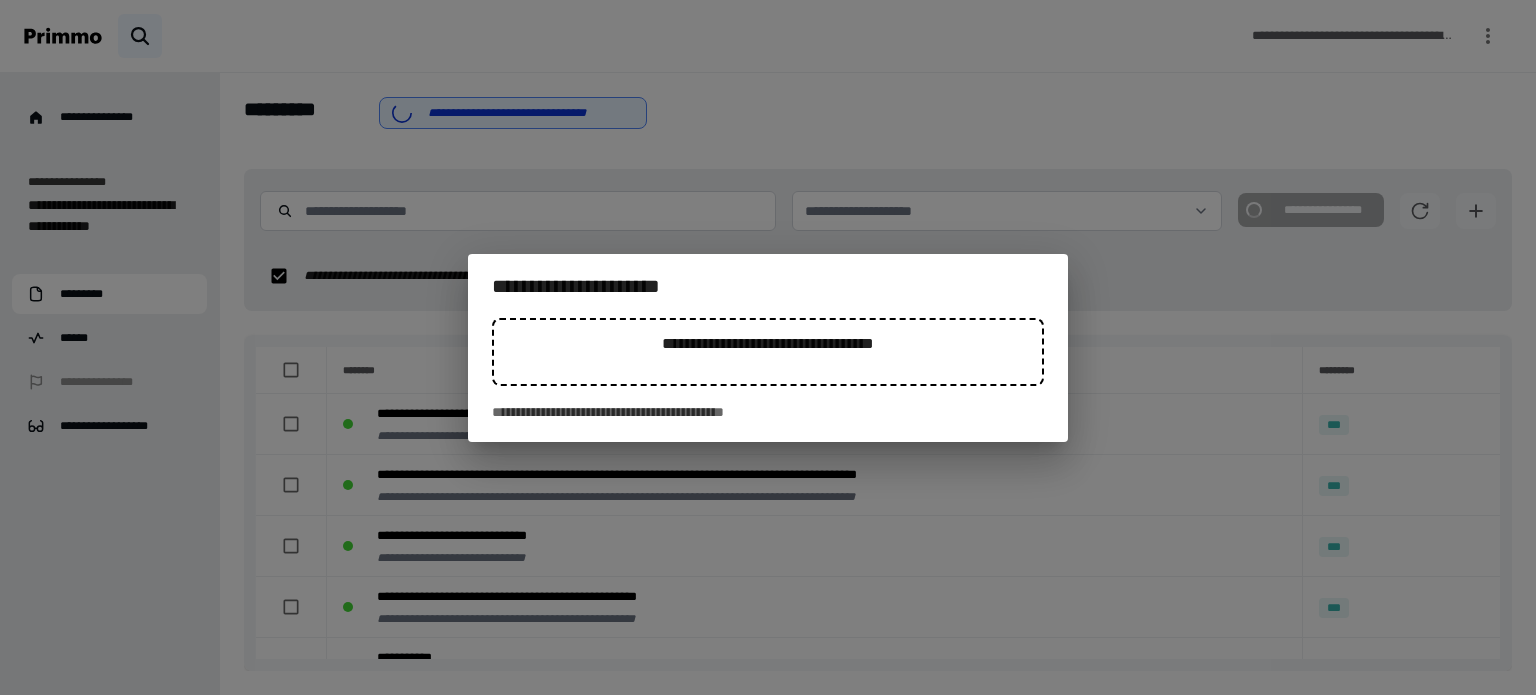 click on "**********" at bounding box center [768, 347] 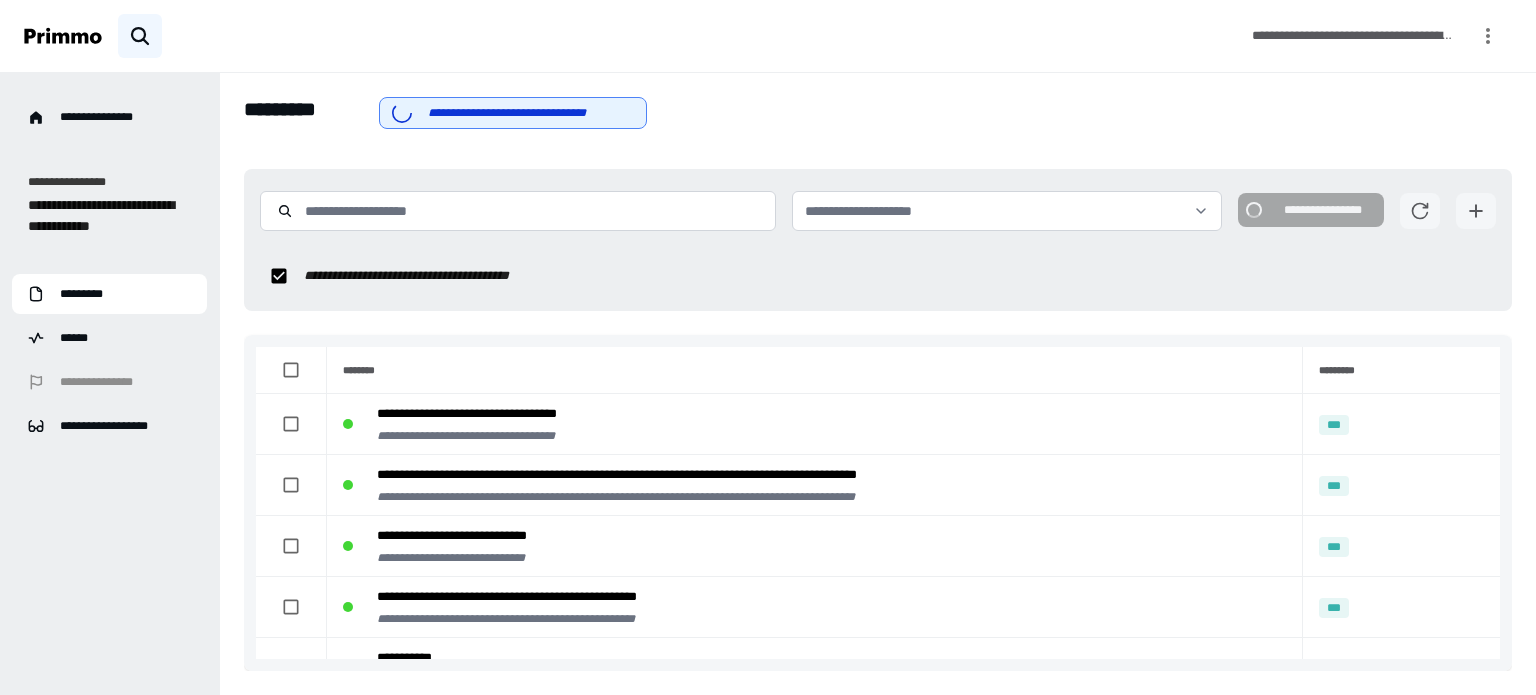 click at bounding box center [1488, 36] 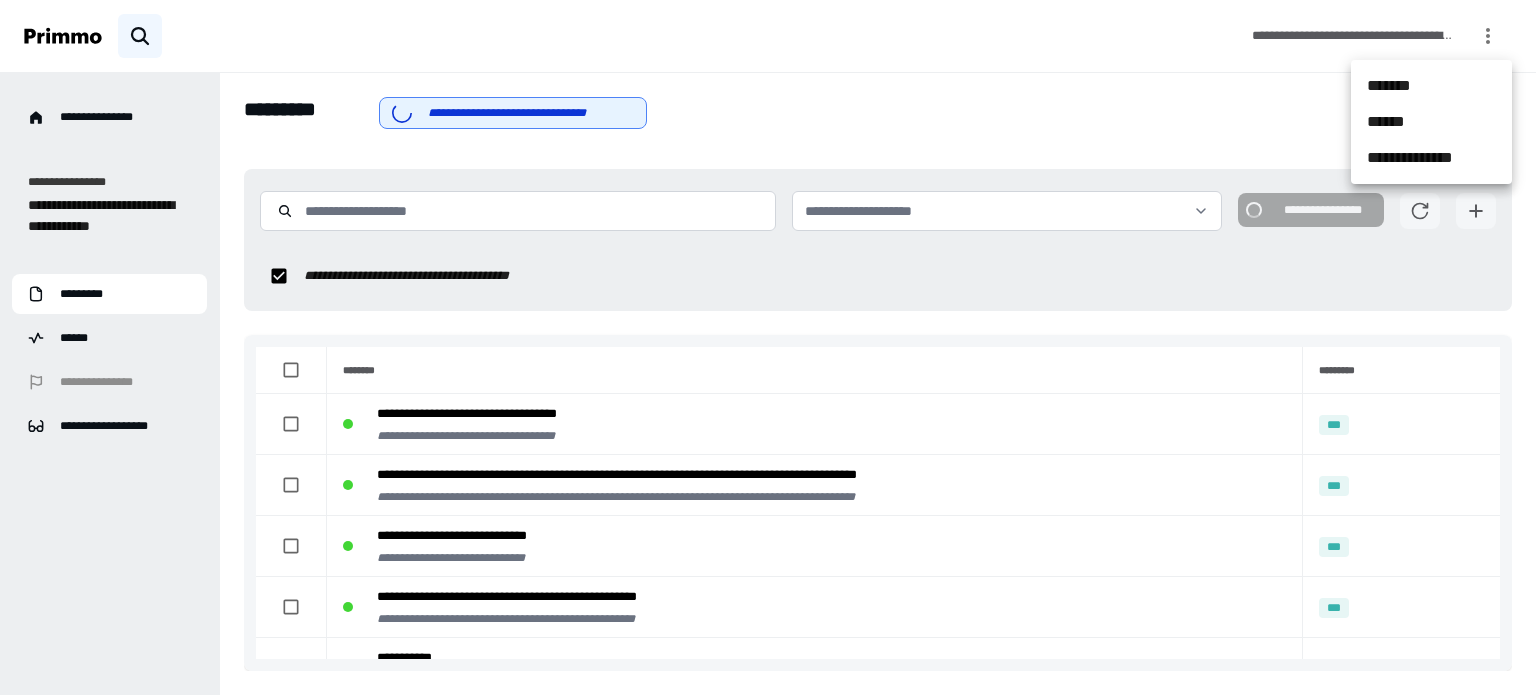 click at bounding box center (768, 347) 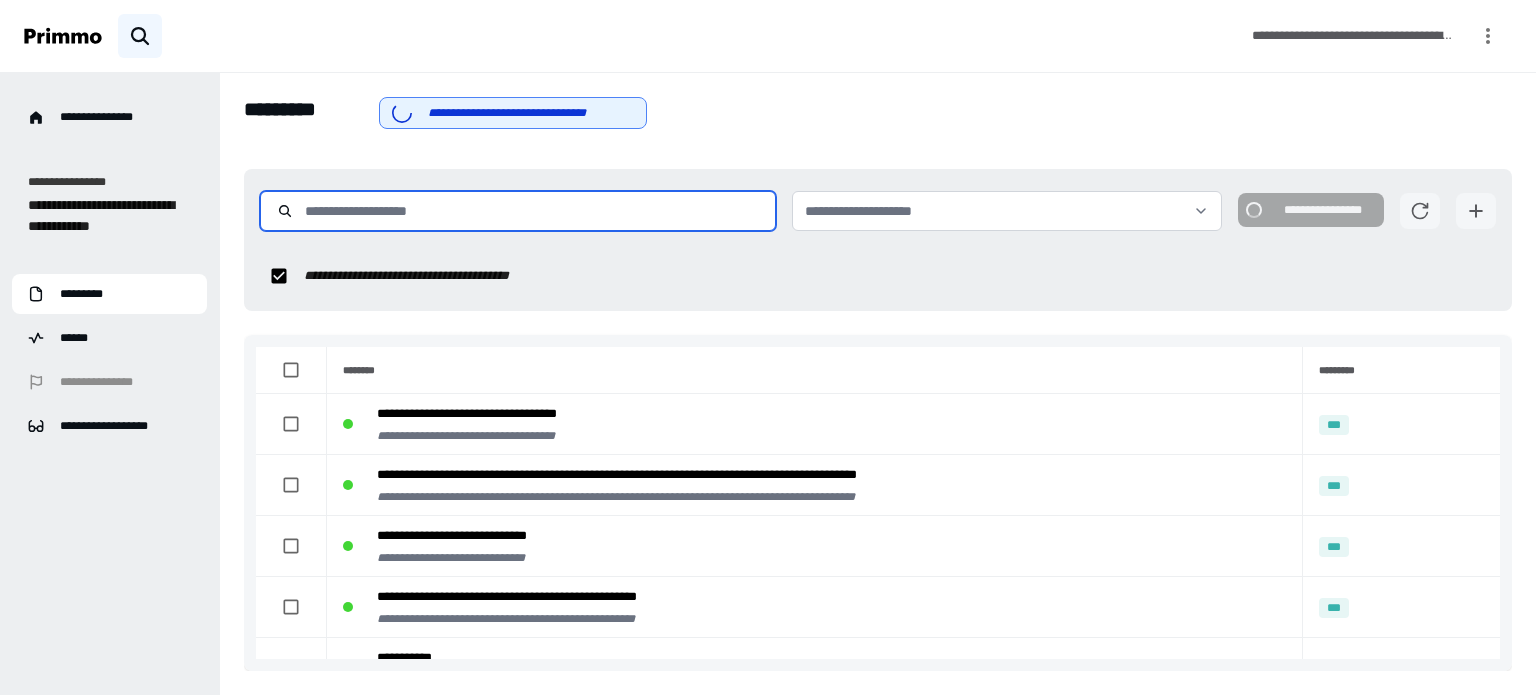 click at bounding box center [518, 211] 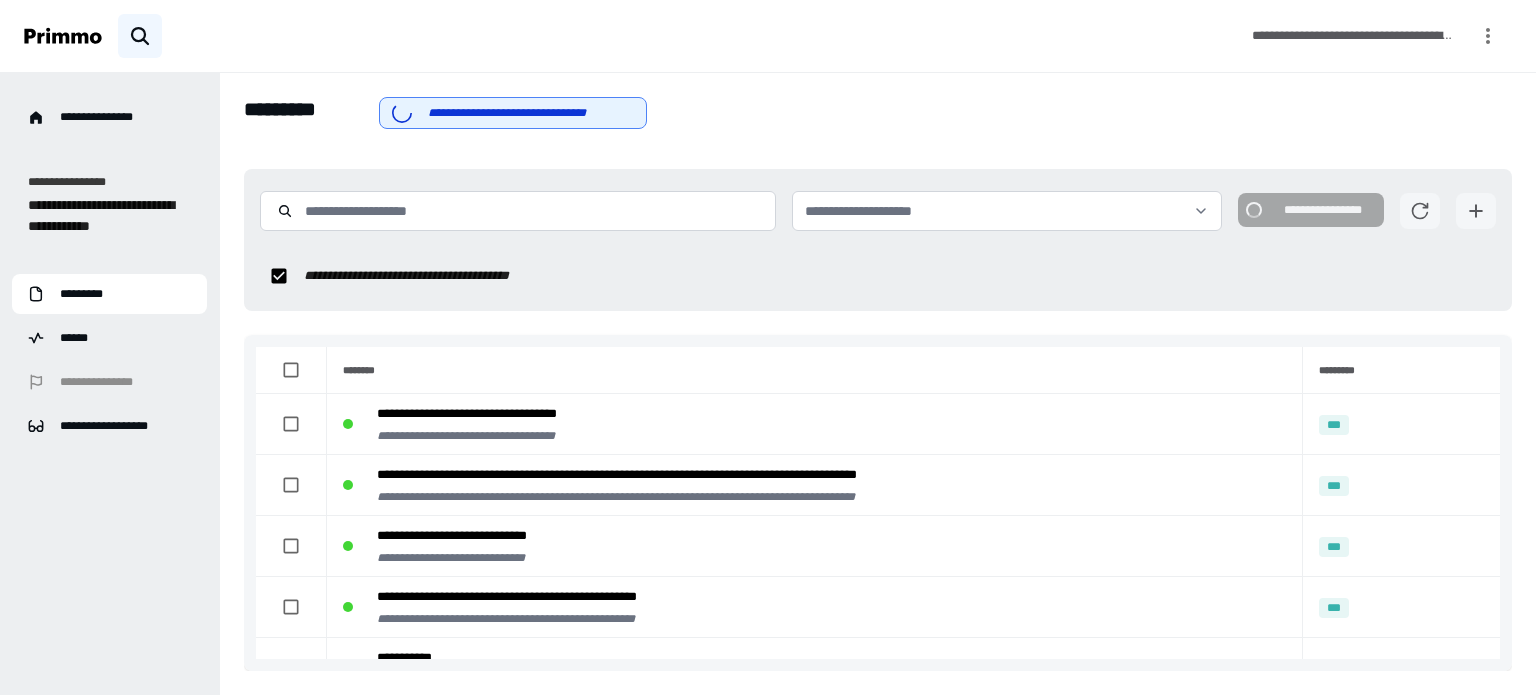 click at bounding box center (1476, 211) 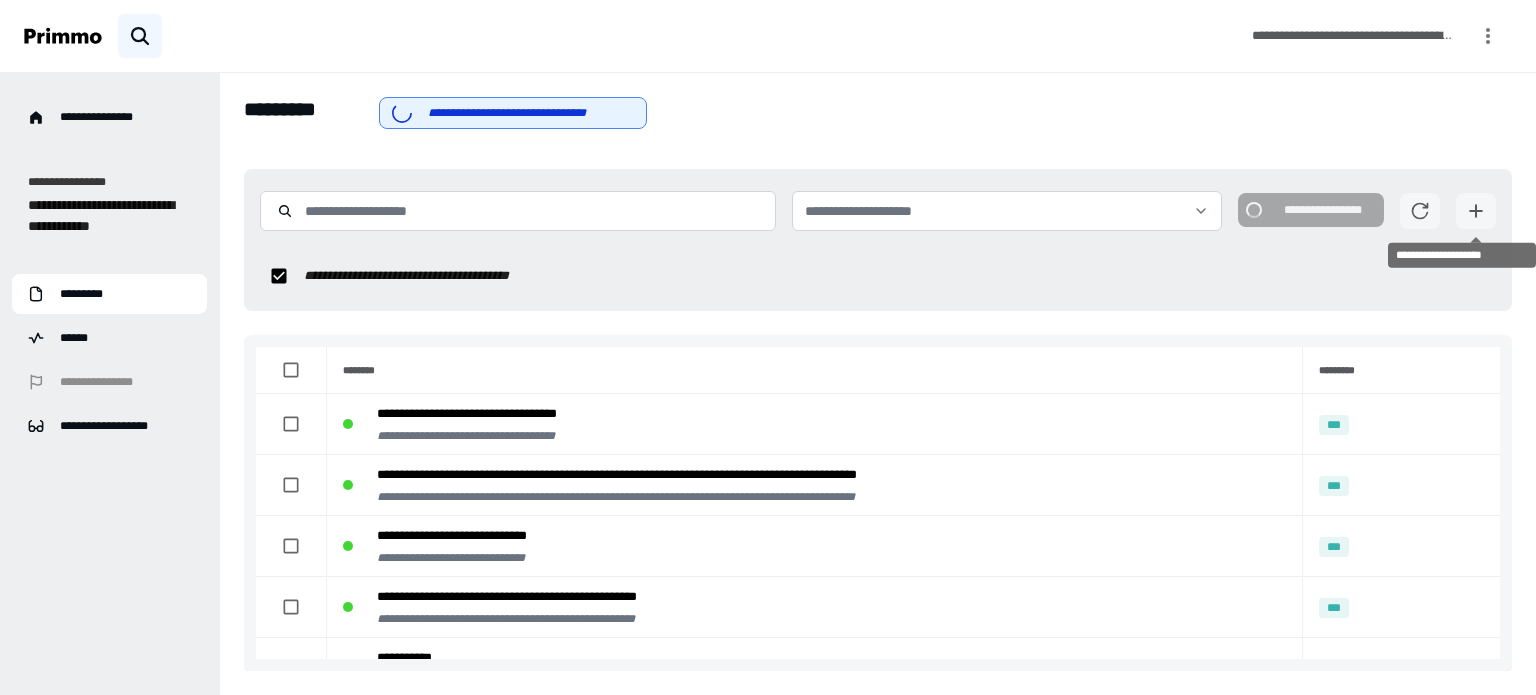 click at bounding box center [1476, 211] 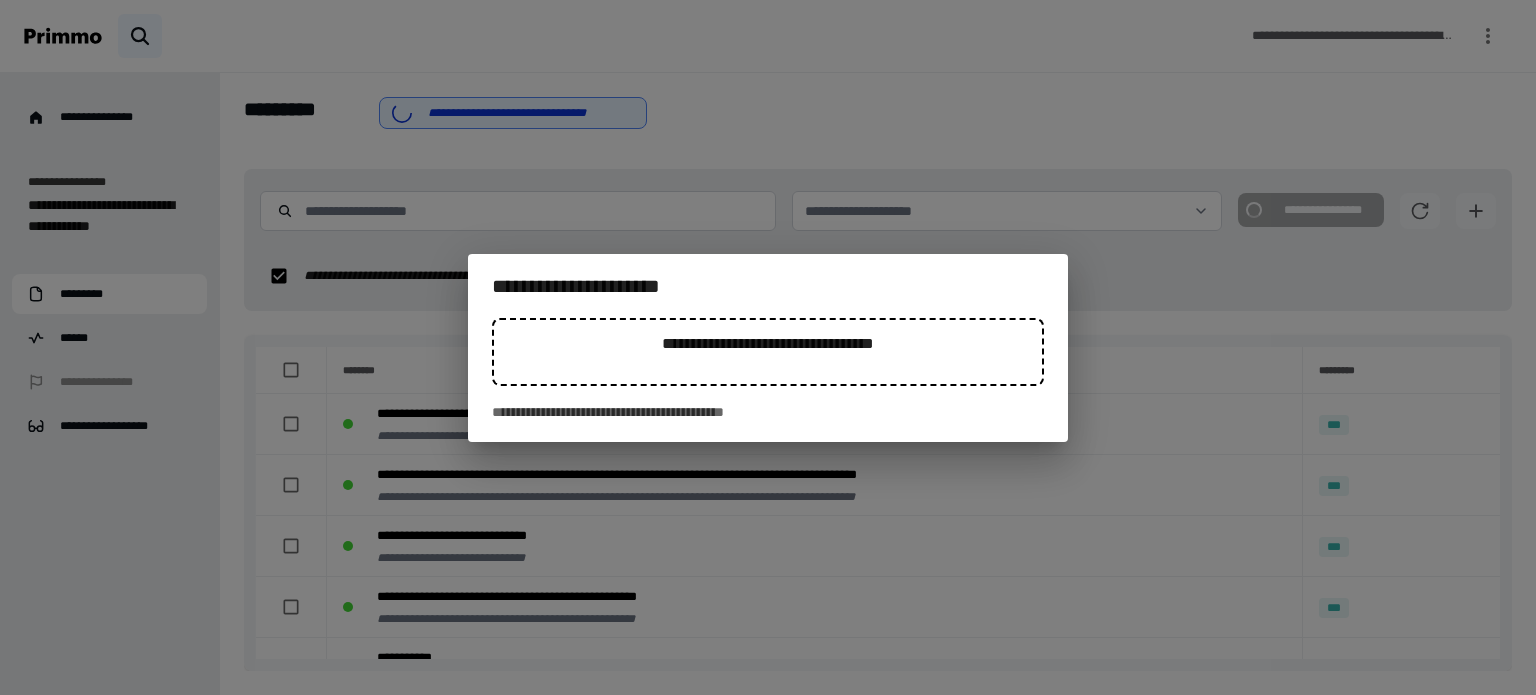 click on "**********" at bounding box center [768, 347] 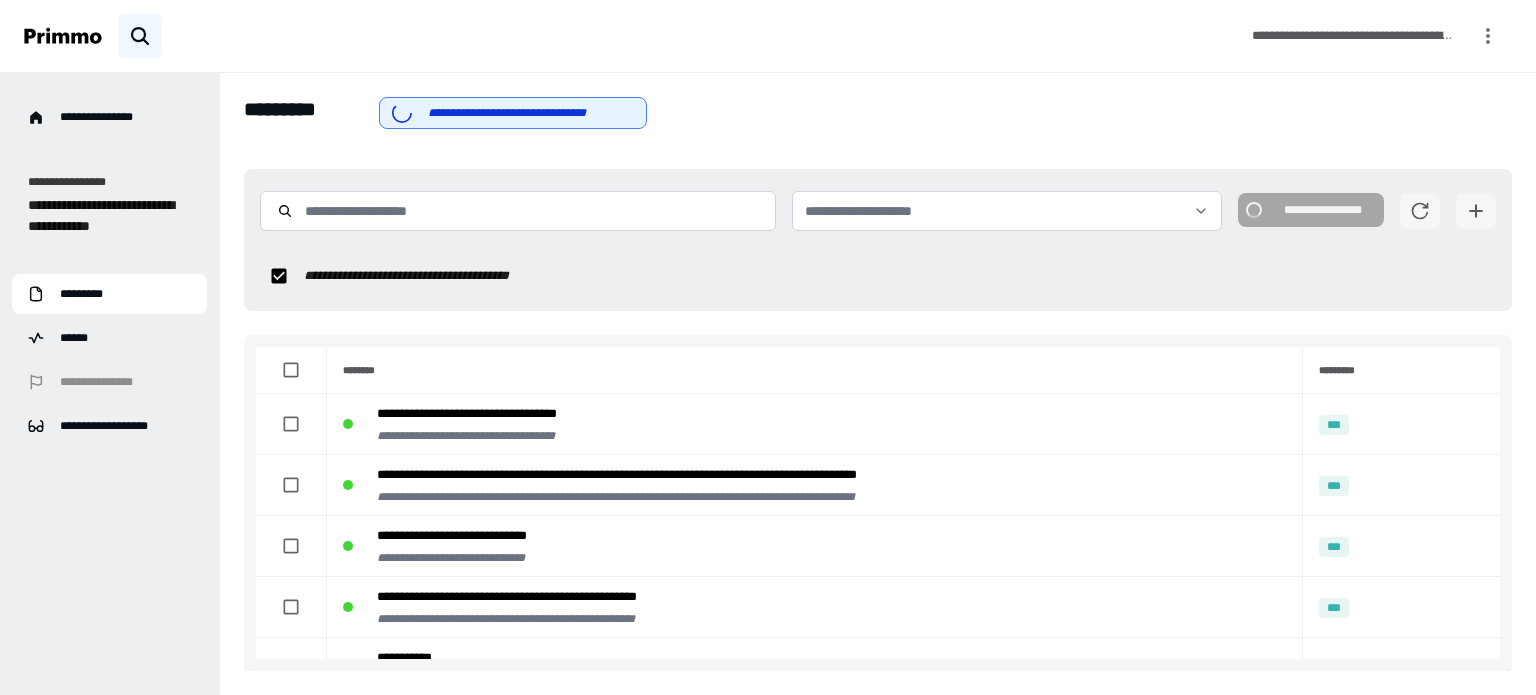 click on "**********" at bounding box center (1311, 211) 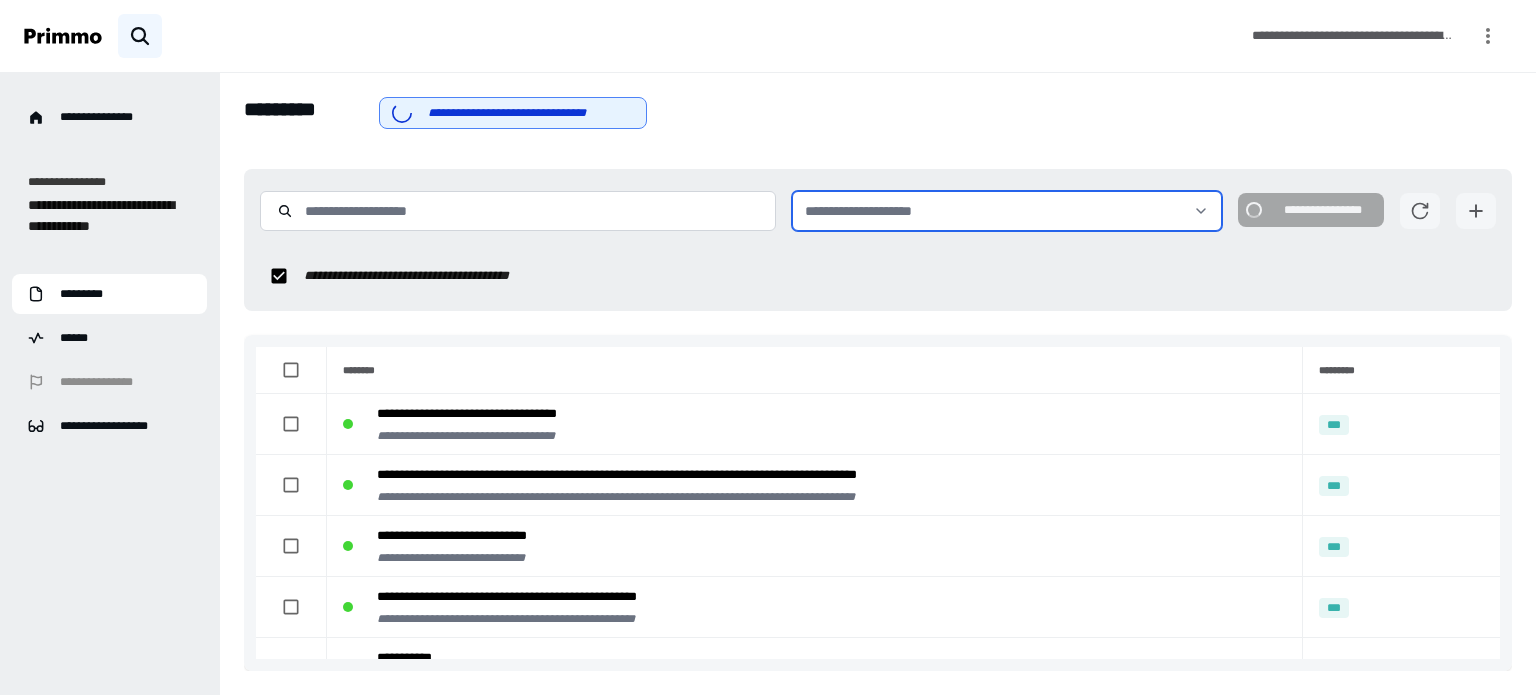 click on "**********" at bounding box center (1007, 211) 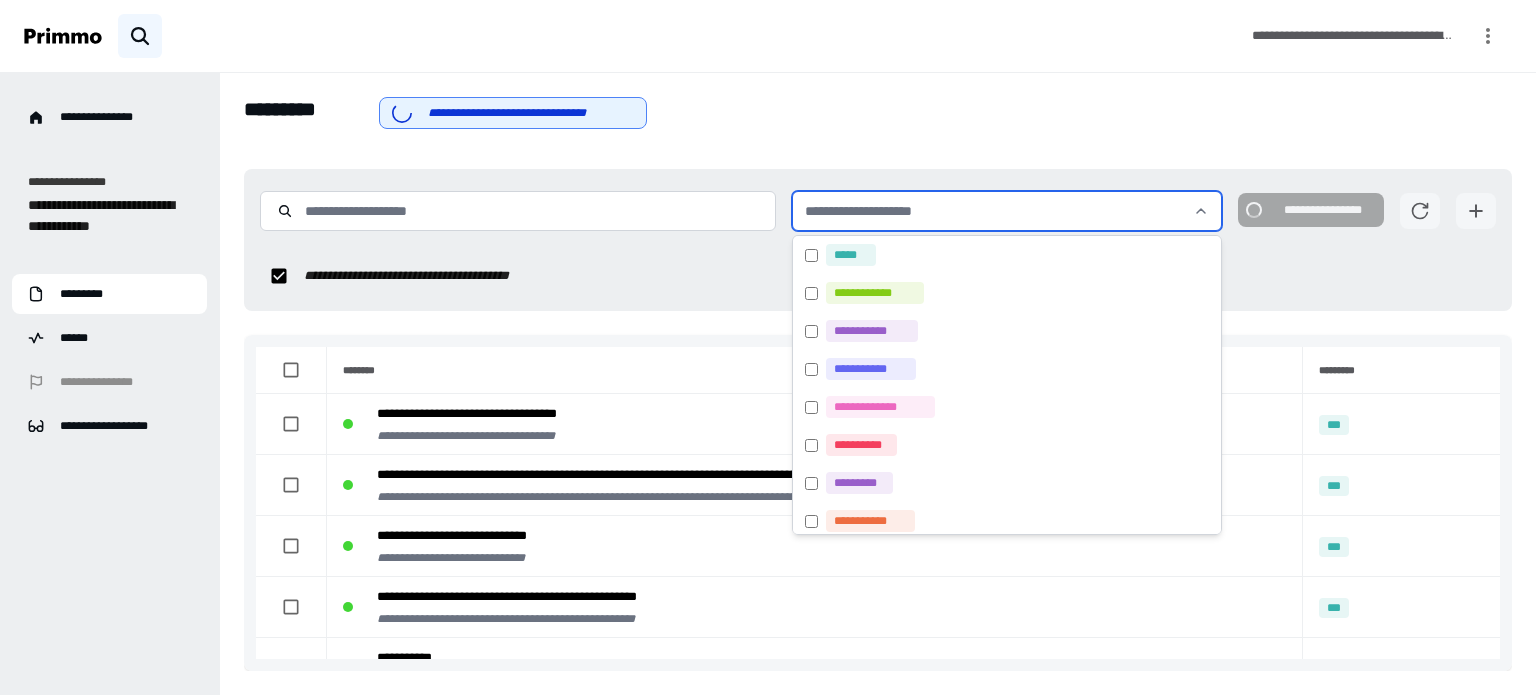 click on "**********" at bounding box center [1007, 211] 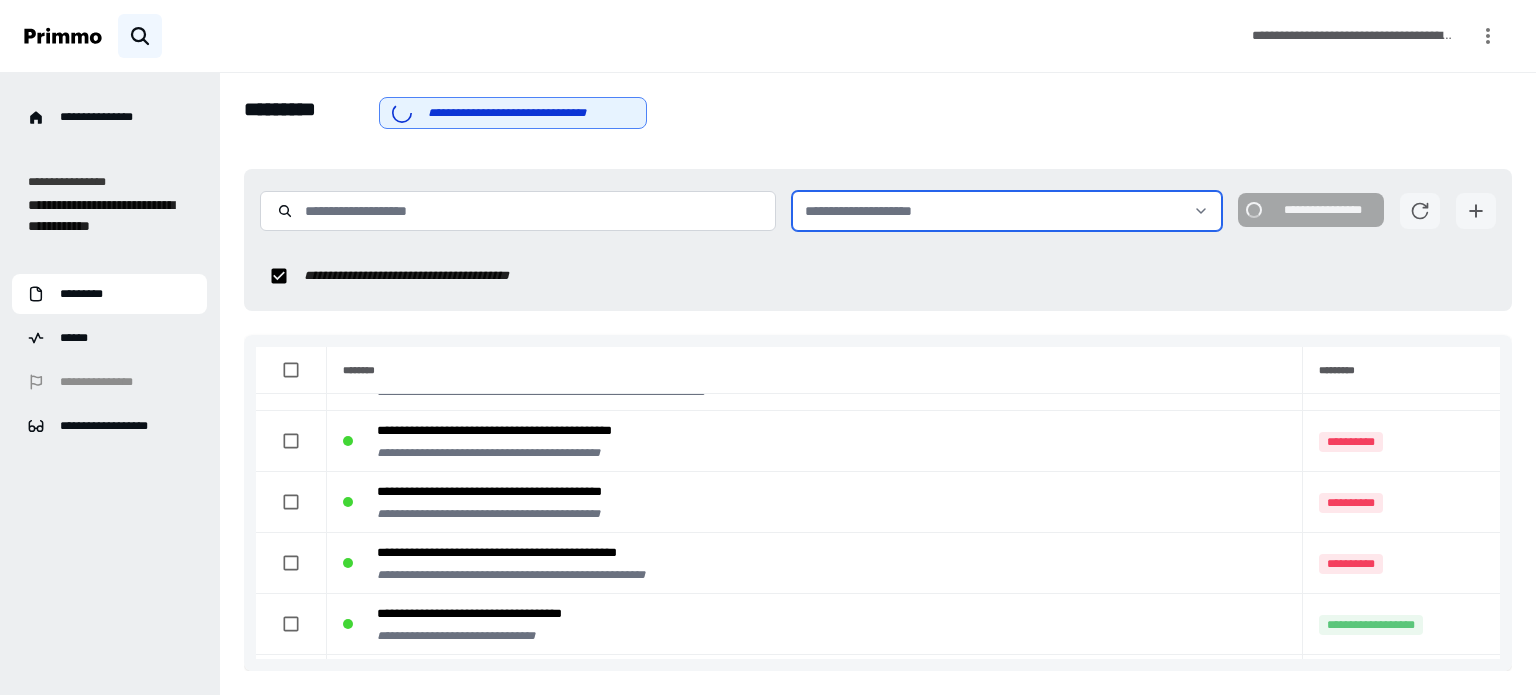scroll, scrollTop: 0, scrollLeft: 0, axis: both 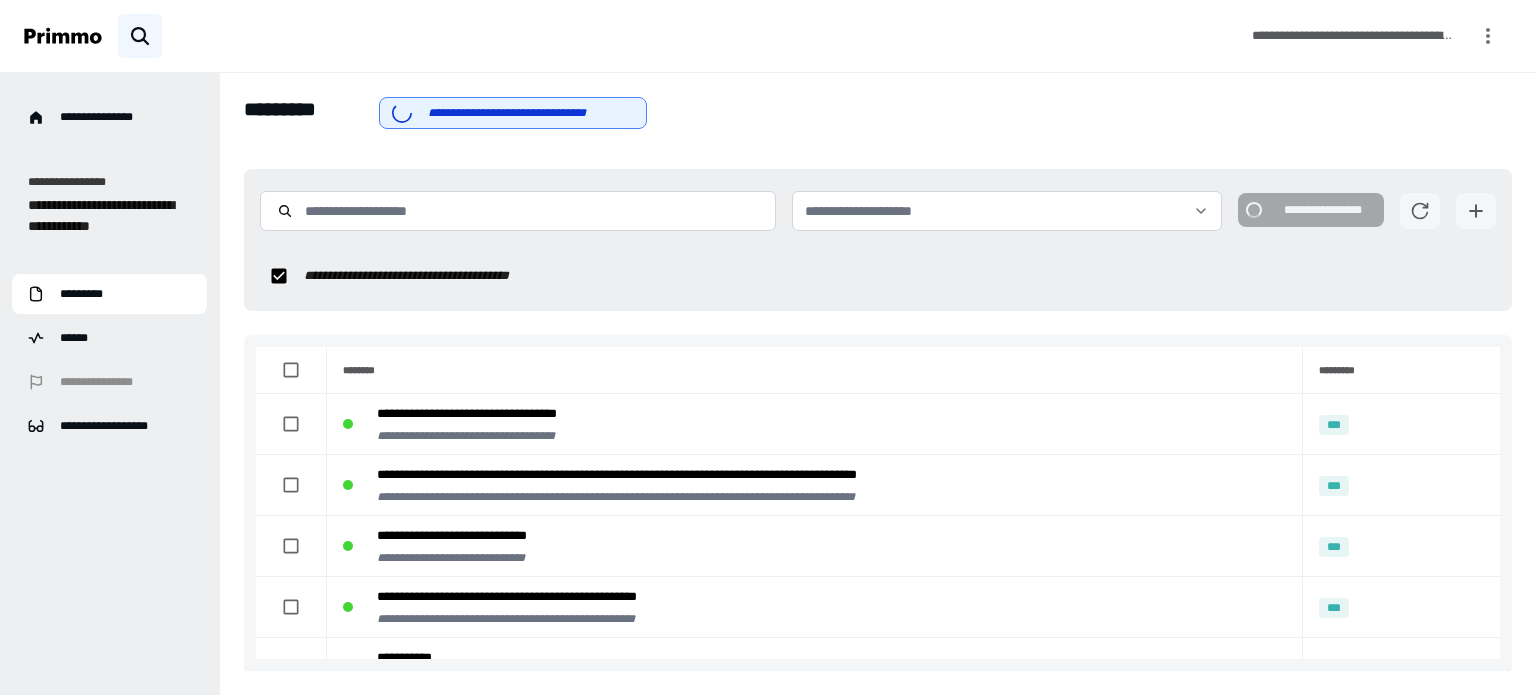 click on "**********" at bounding box center (878, 211) 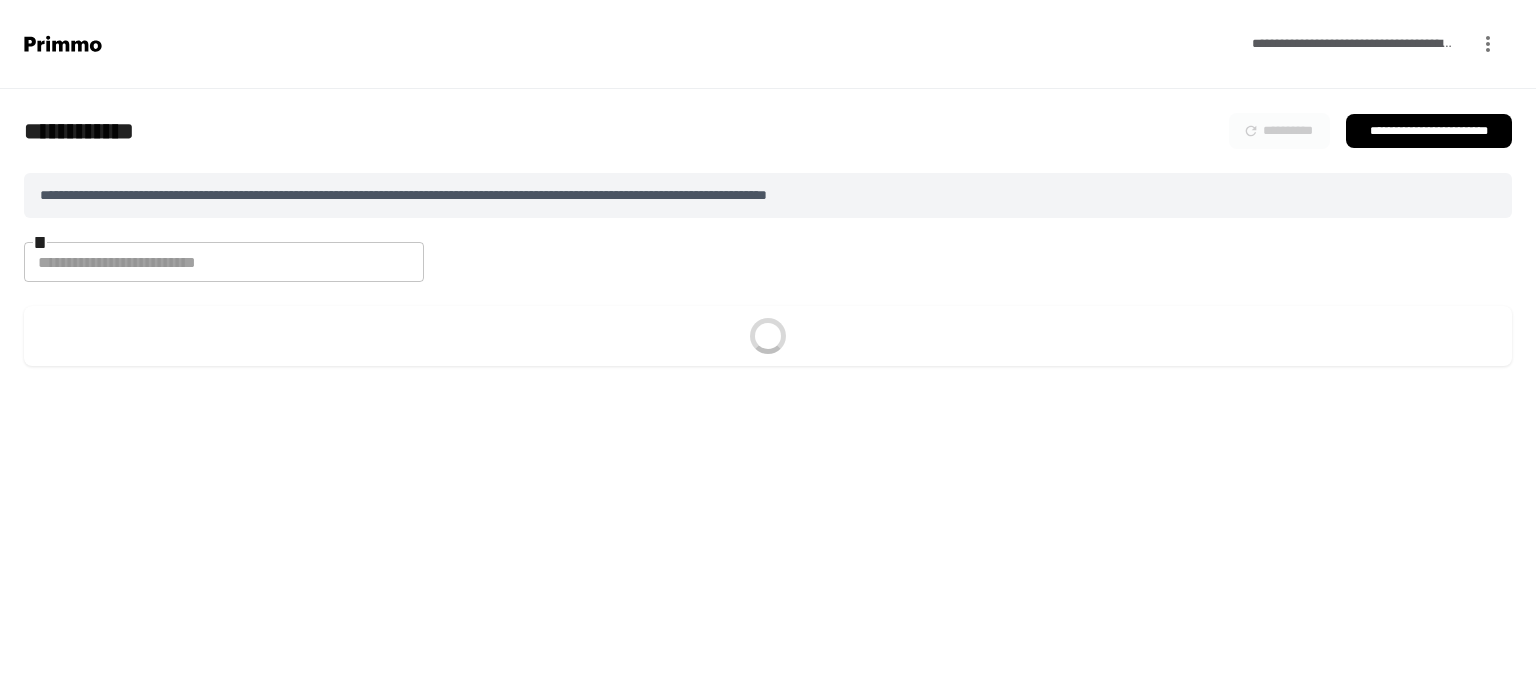 click at bounding box center [224, 262] 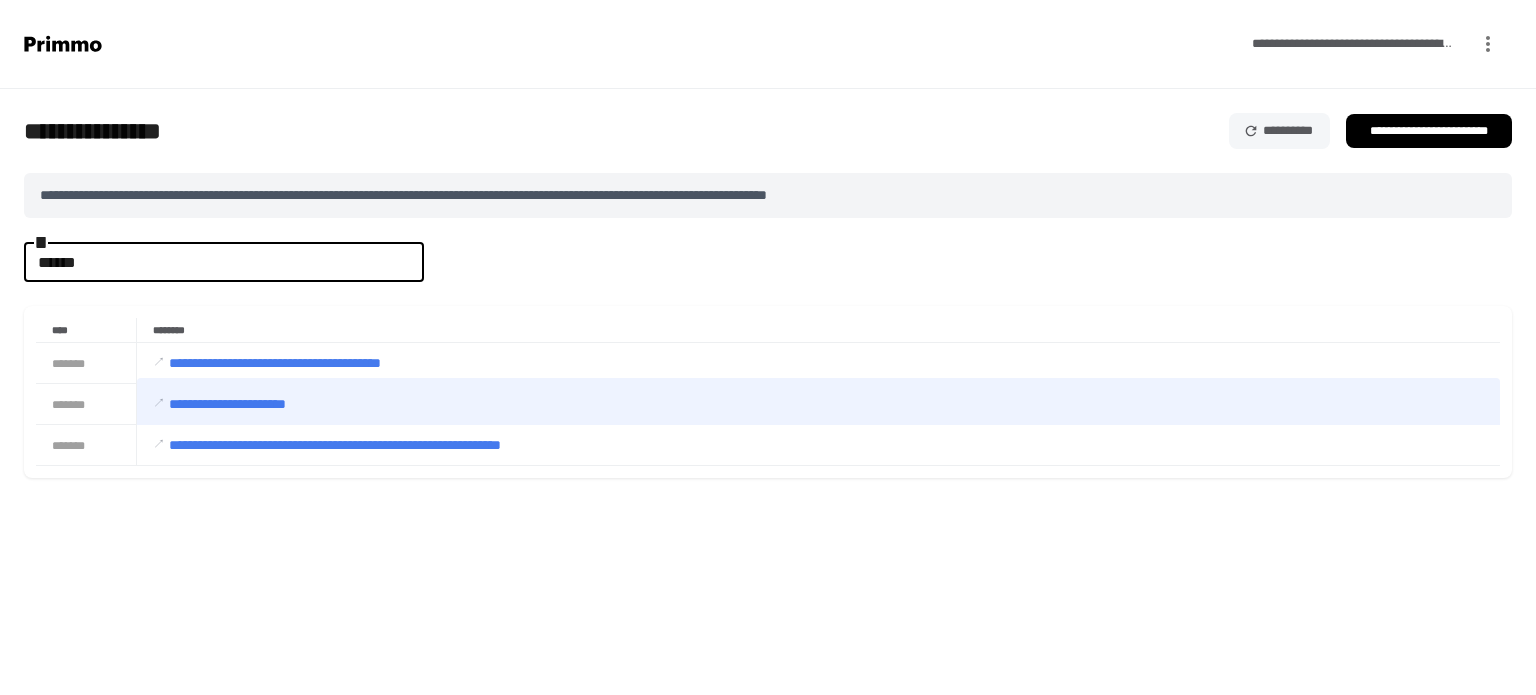 type on "******" 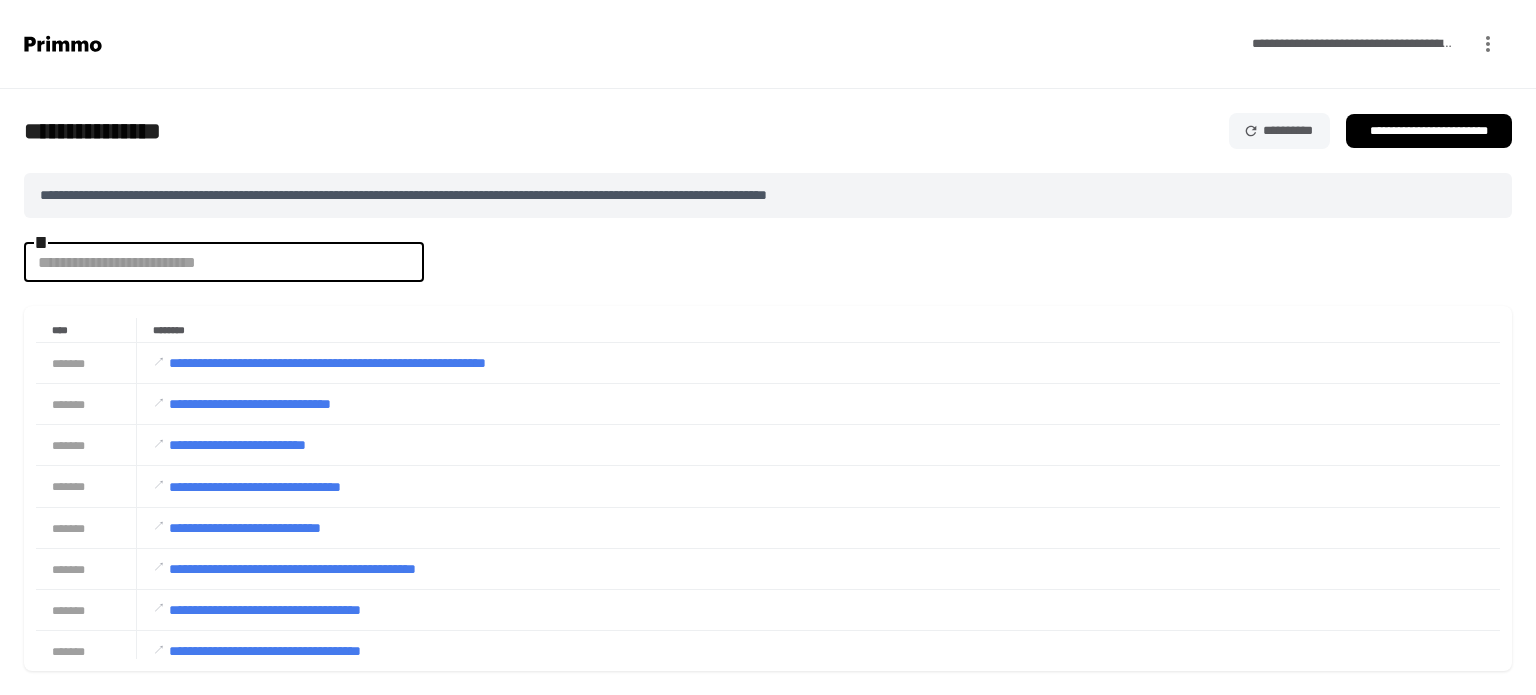 click at bounding box center (224, 262) 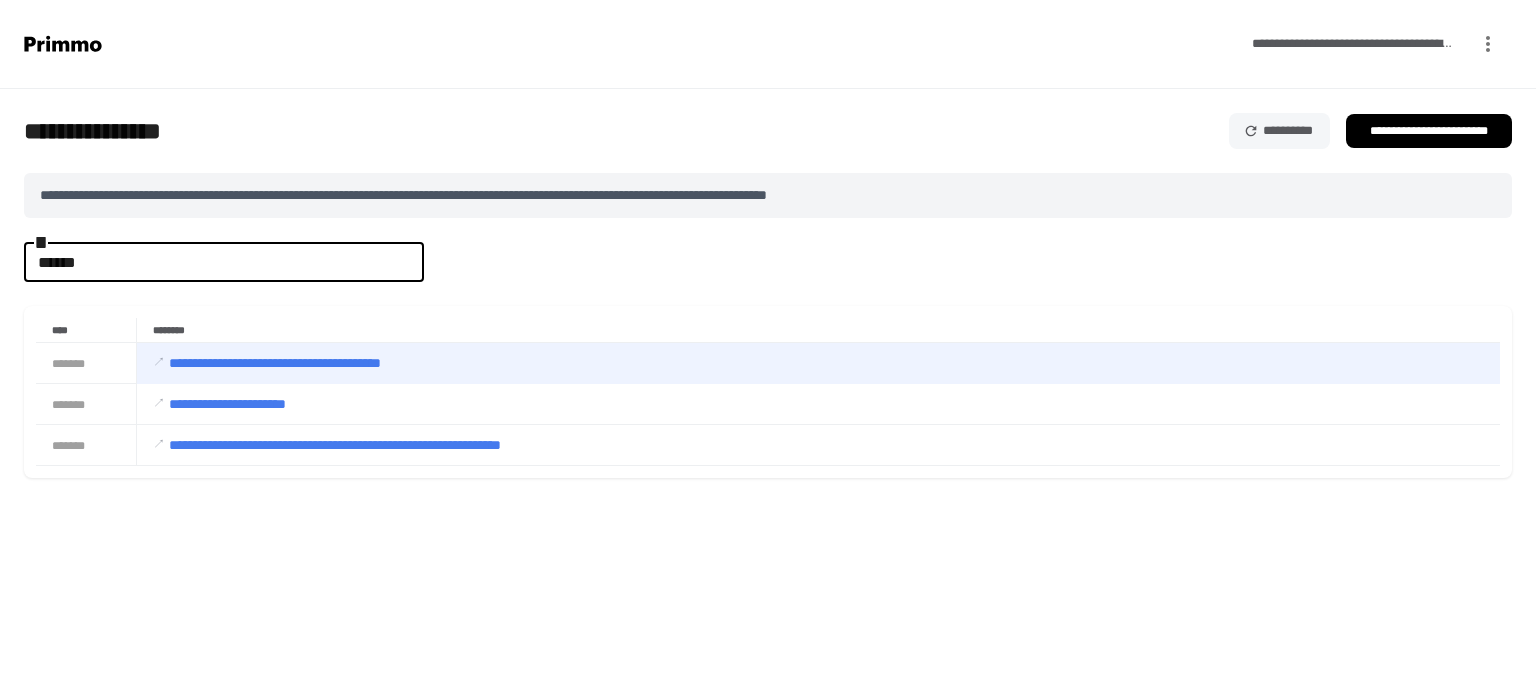 type on "******" 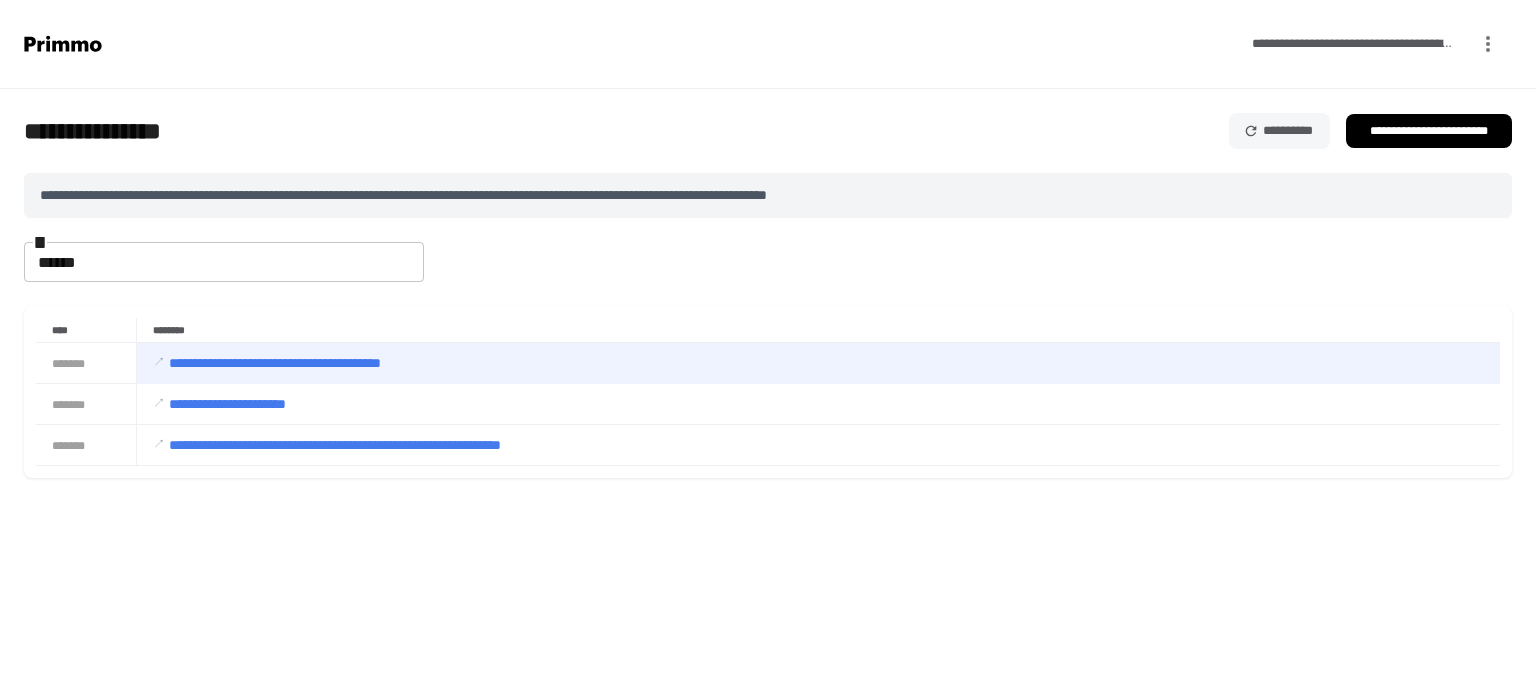 click on "**********" at bounding box center (818, 363) 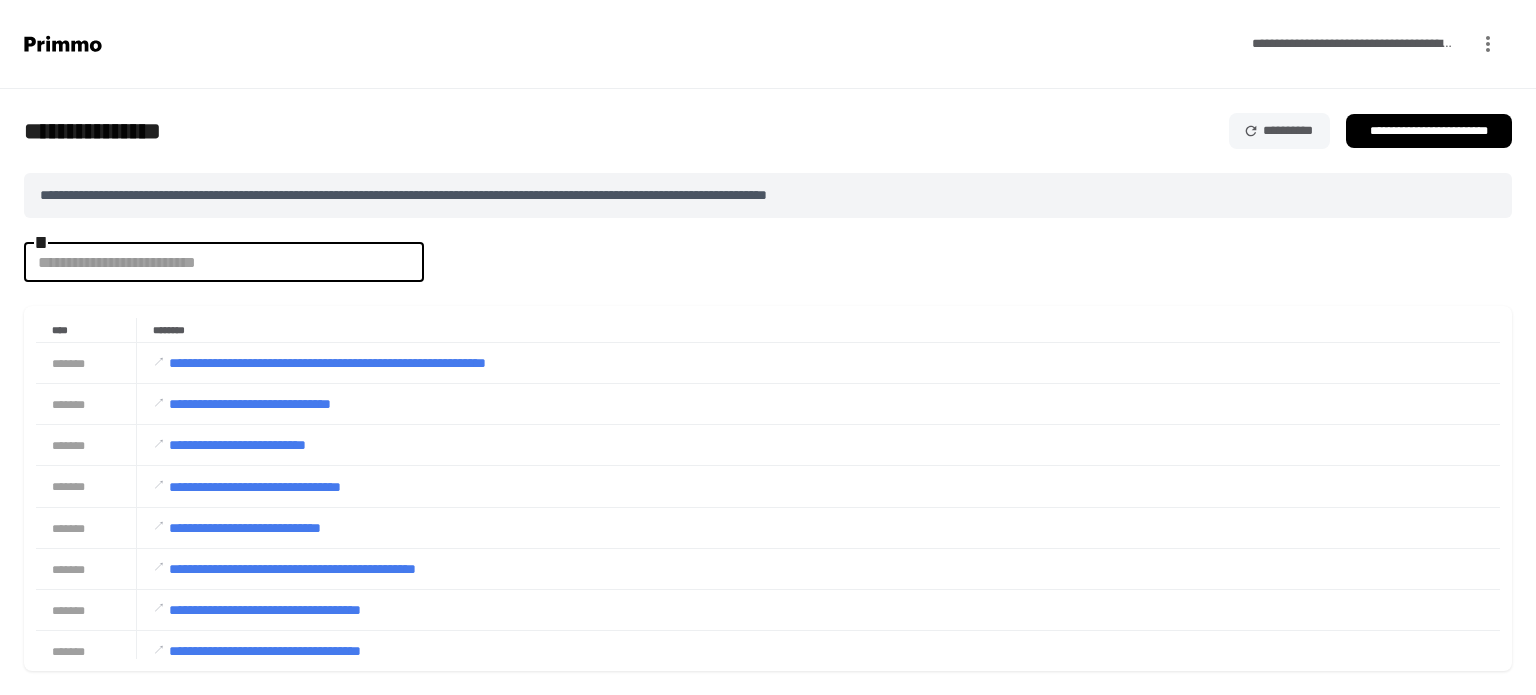 click at bounding box center (224, 262) 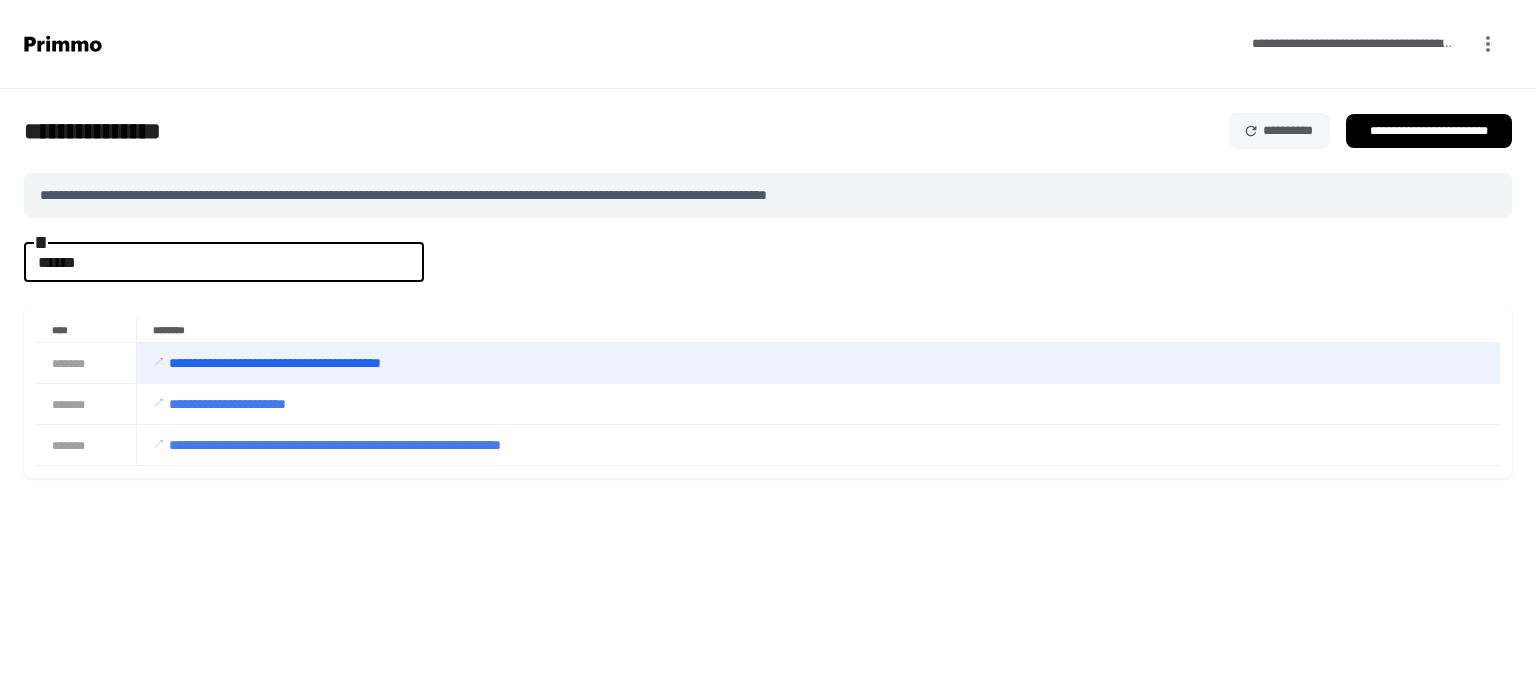 type on "******" 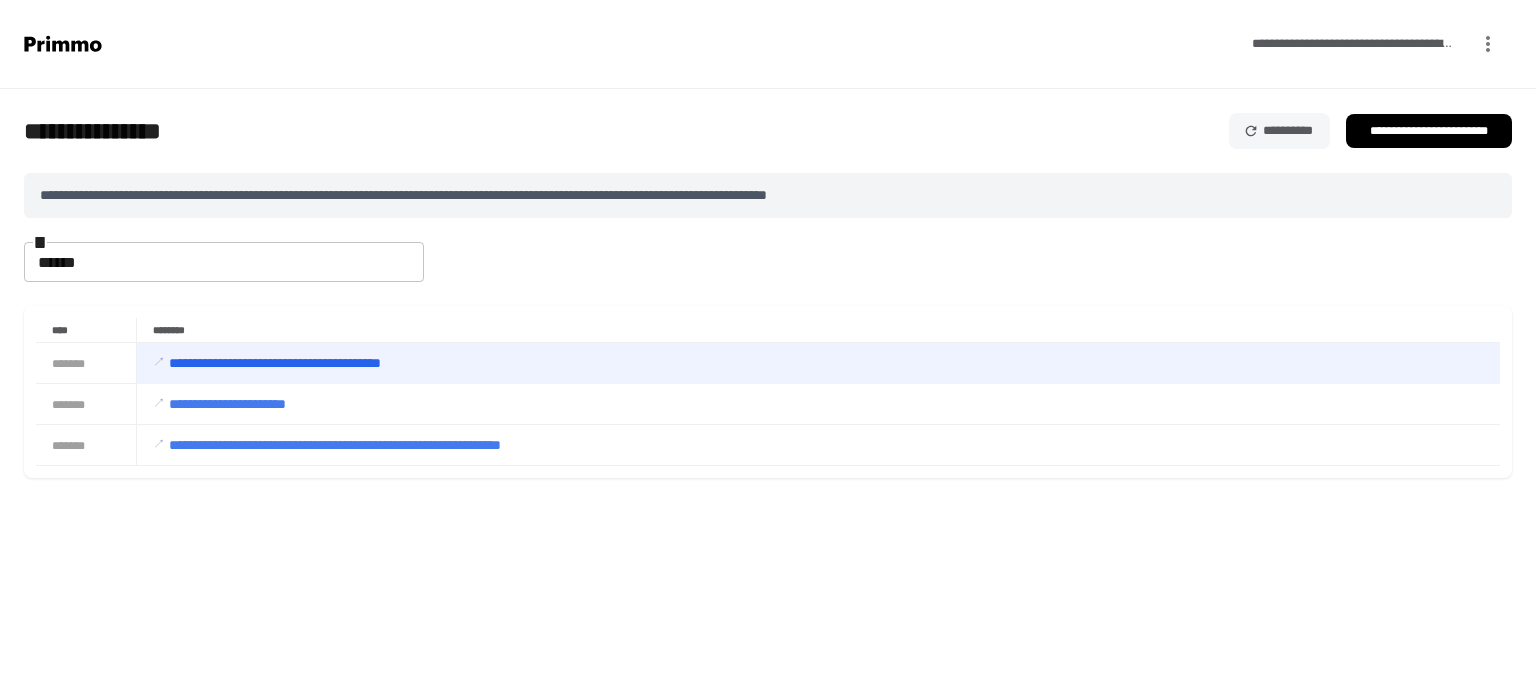 click on "**********" at bounding box center [820, 363] 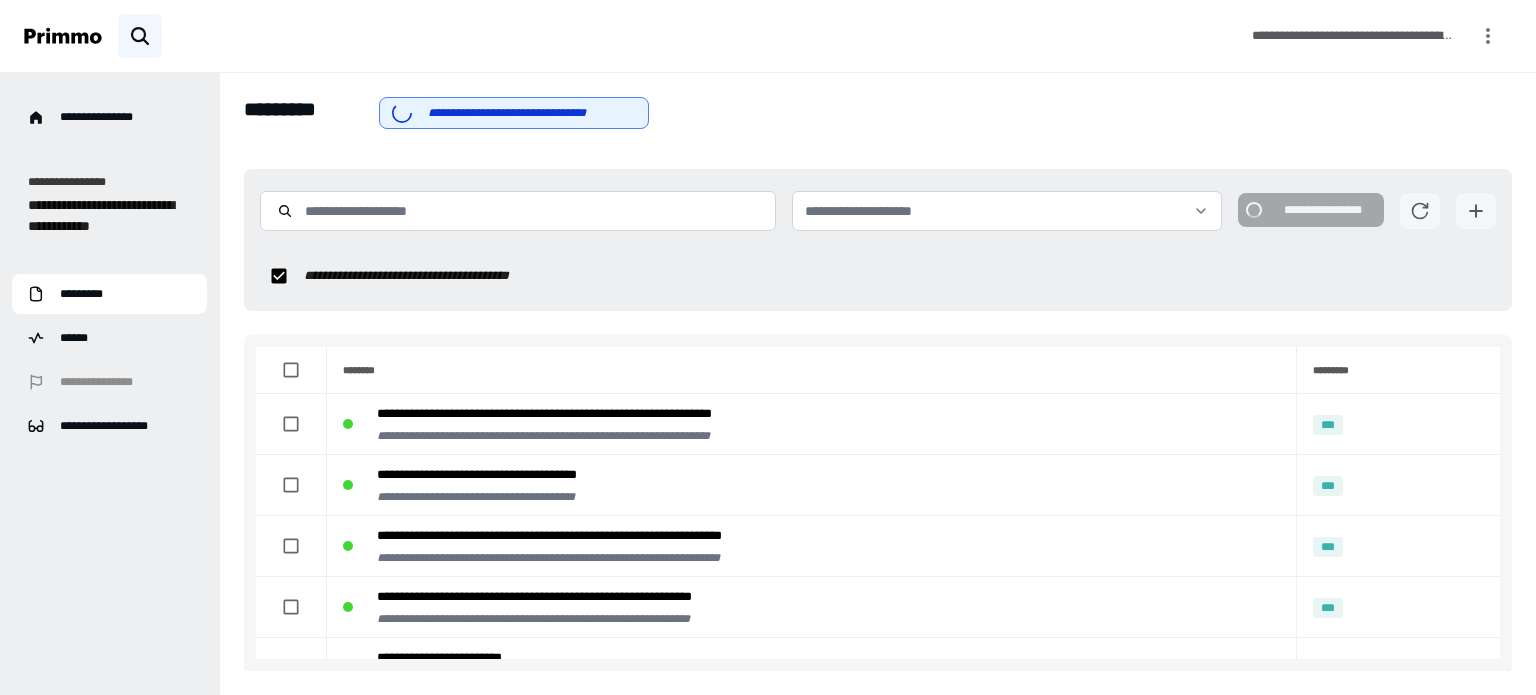 click at bounding box center [279, 276] 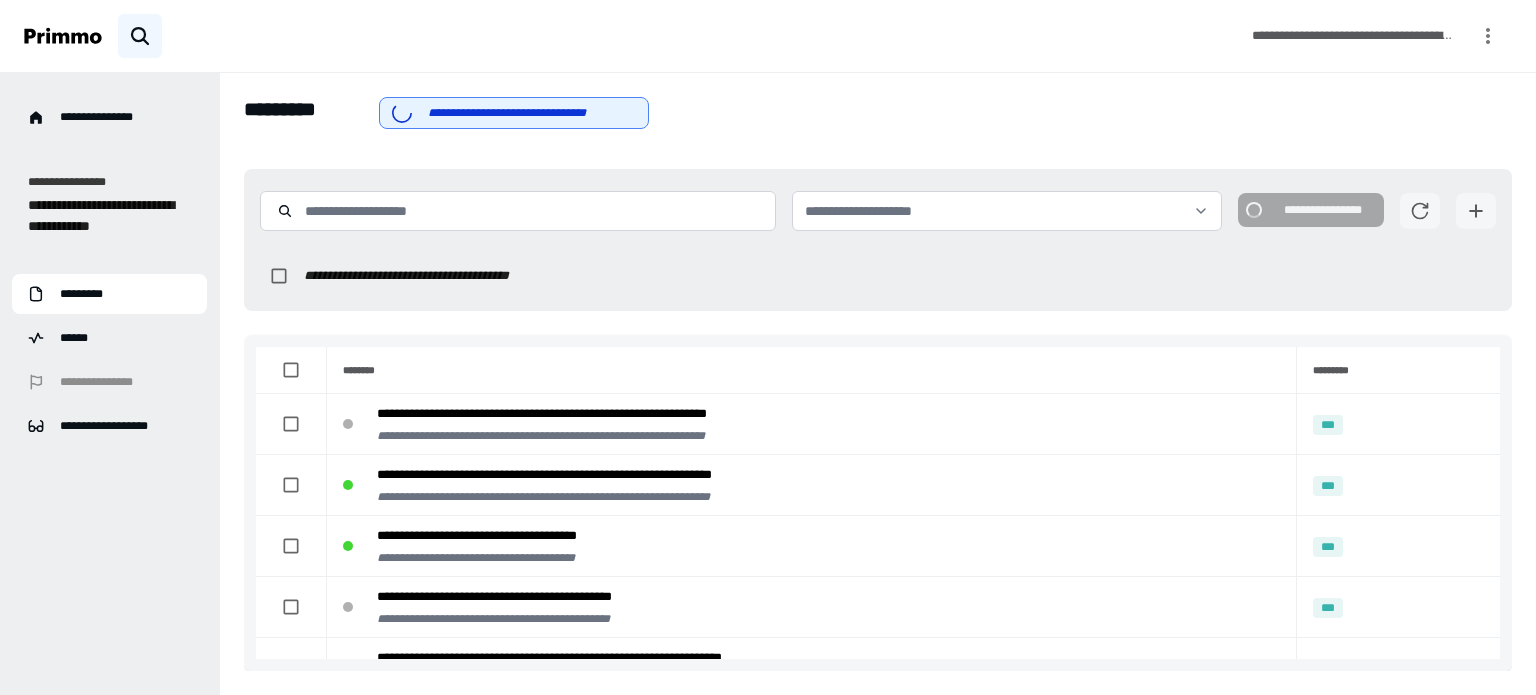 click at bounding box center [279, 276] 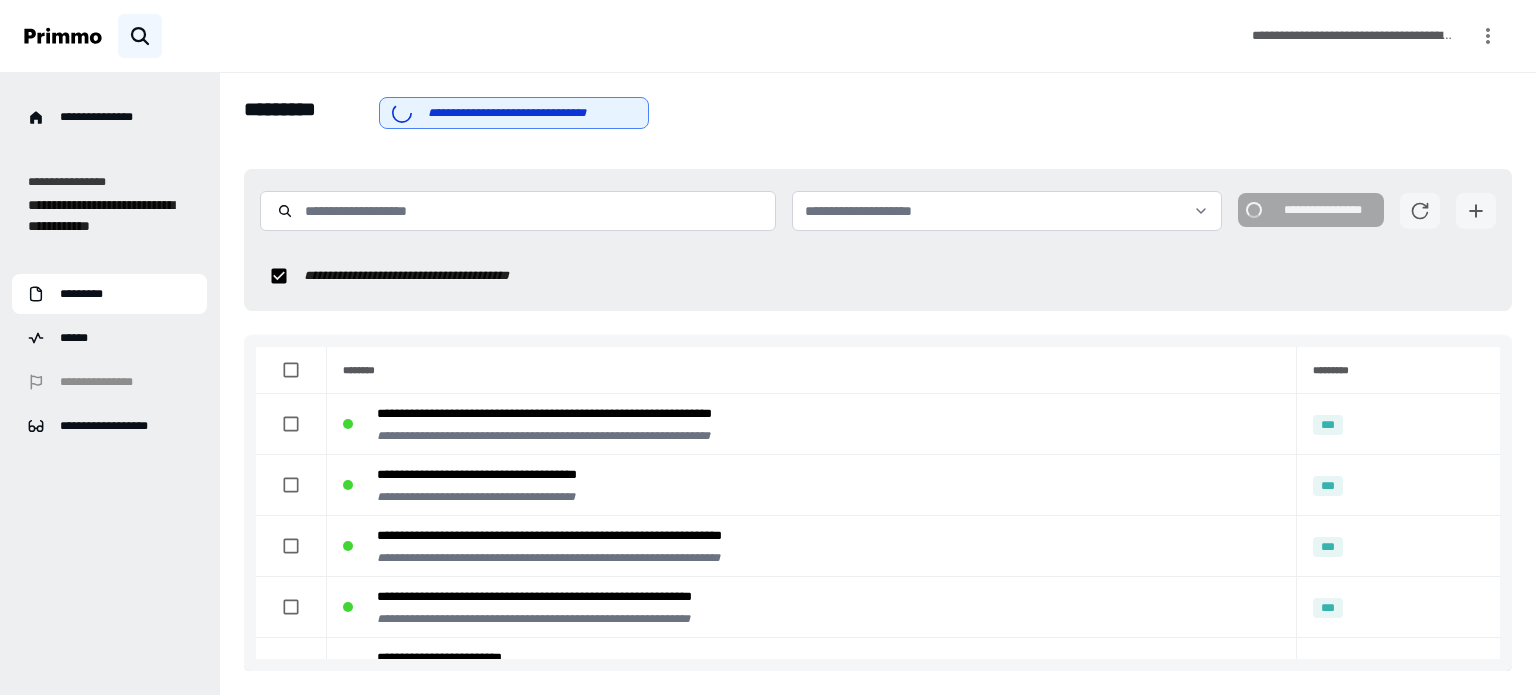 click on "**********" at bounding box center (532, 113) 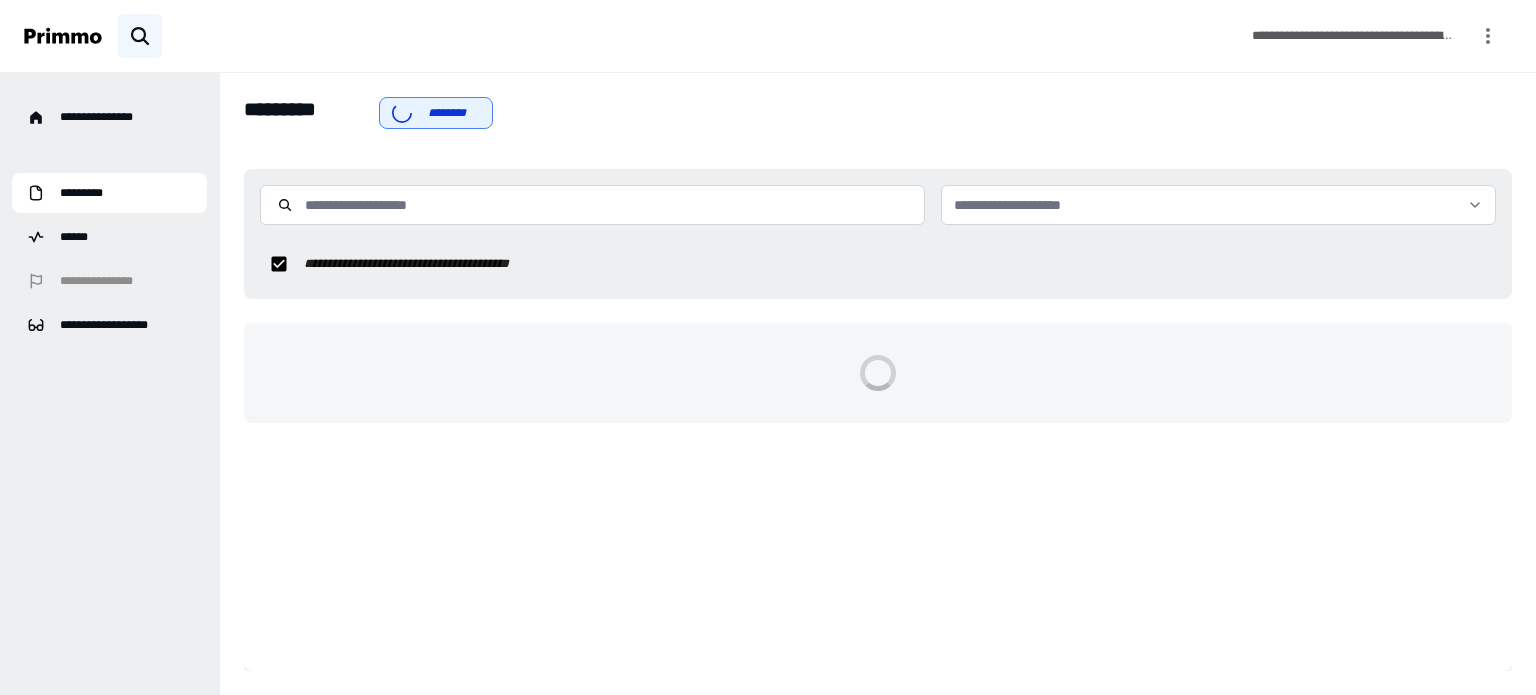 scroll, scrollTop: 0, scrollLeft: 0, axis: both 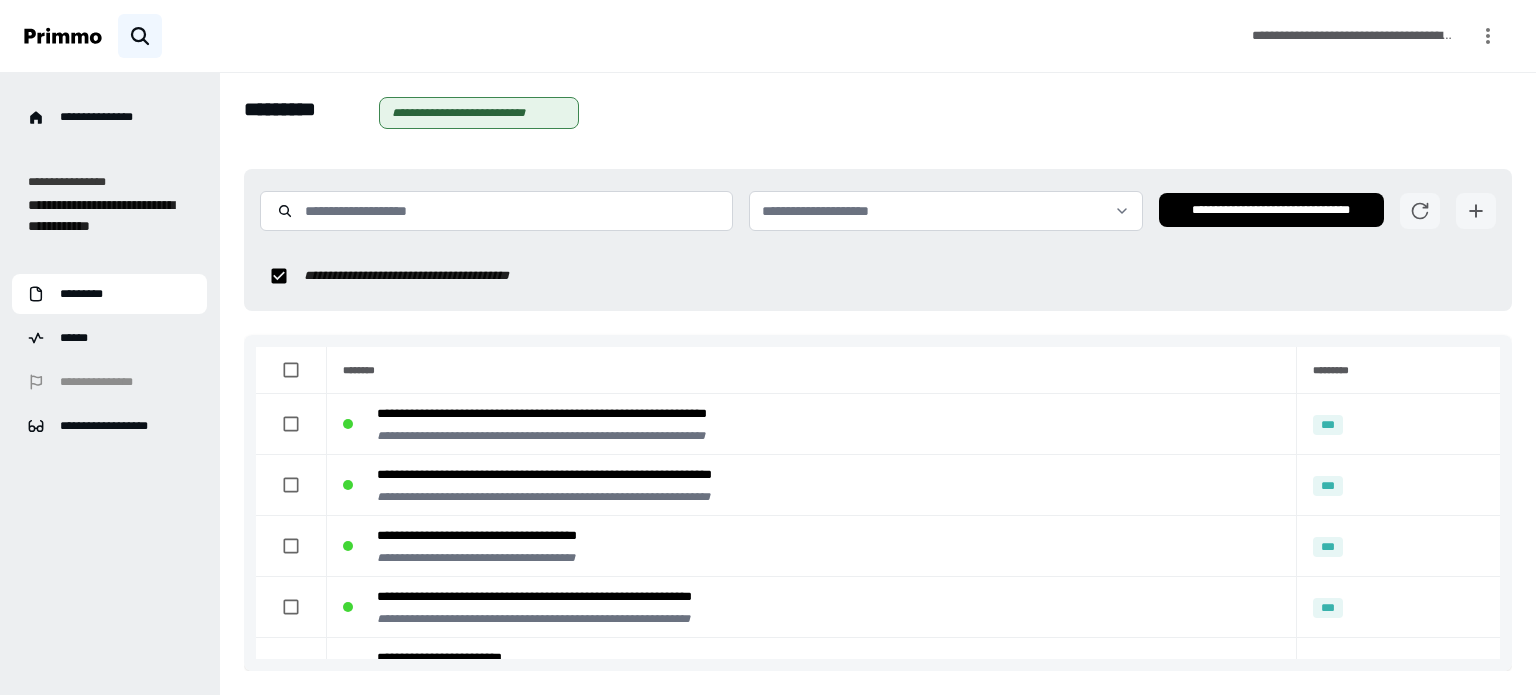 click on "**********" at bounding box center (1271, 210) 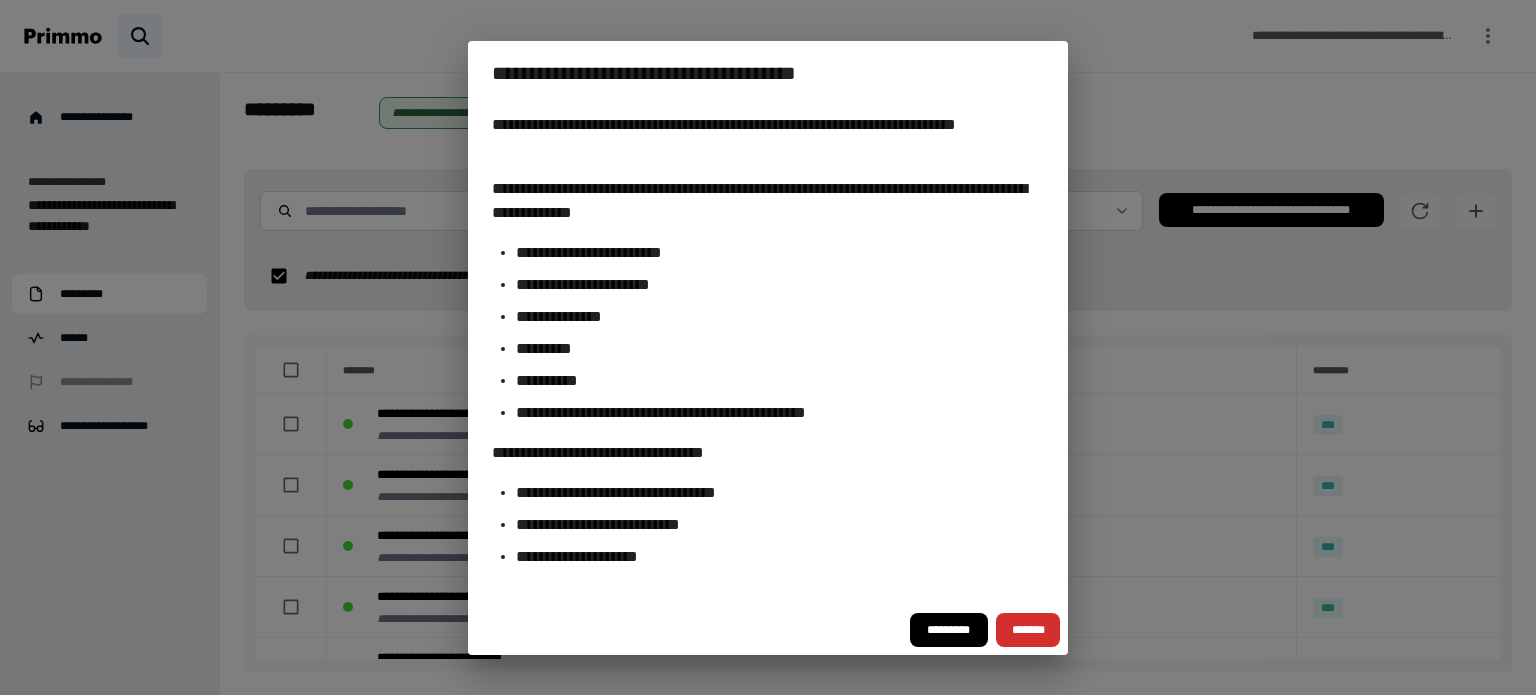 click on "*********" at bounding box center [949, 630] 